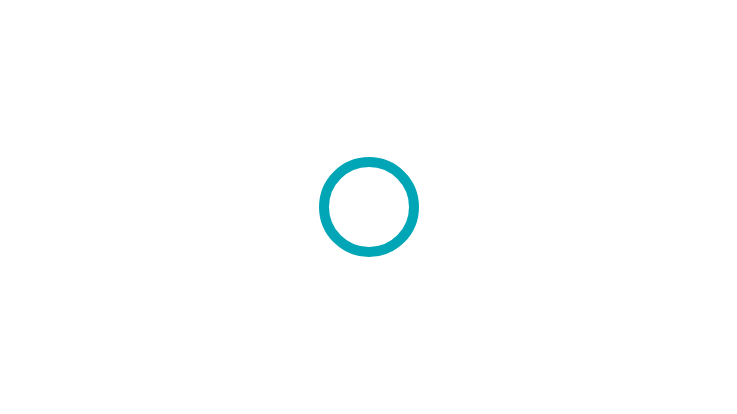scroll, scrollTop: 0, scrollLeft: 0, axis: both 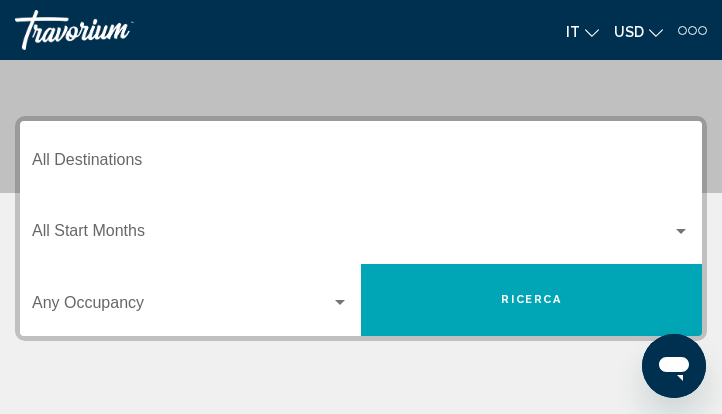 click on "Destination All Destinations" at bounding box center [361, 164] 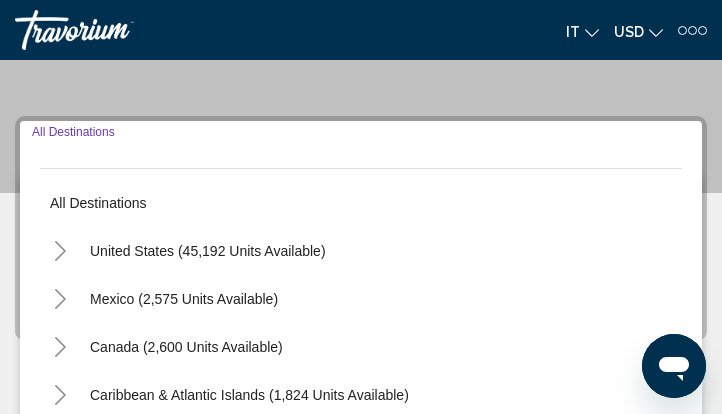scroll, scrollTop: 218, scrollLeft: 0, axis: vertical 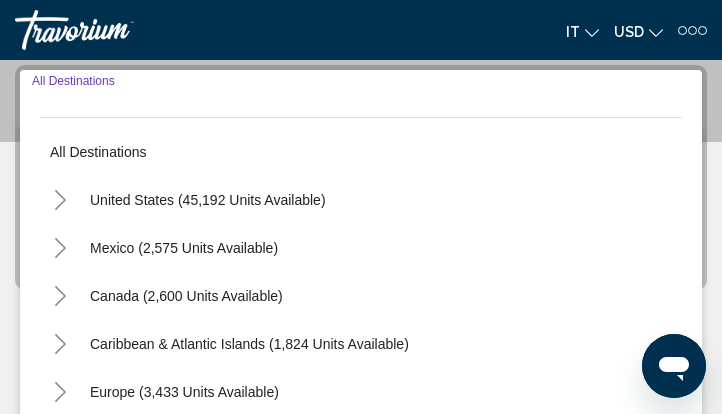 click on "Destination All Destinations" at bounding box center (361, 106) 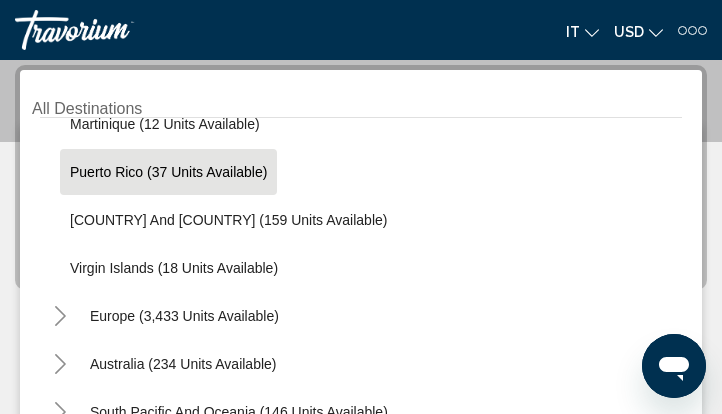 scroll, scrollTop: 500, scrollLeft: 0, axis: vertical 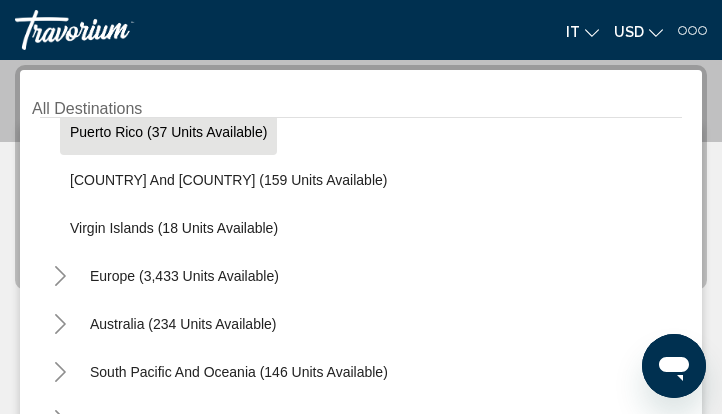 click on "Puerto Rico (37 units available)" 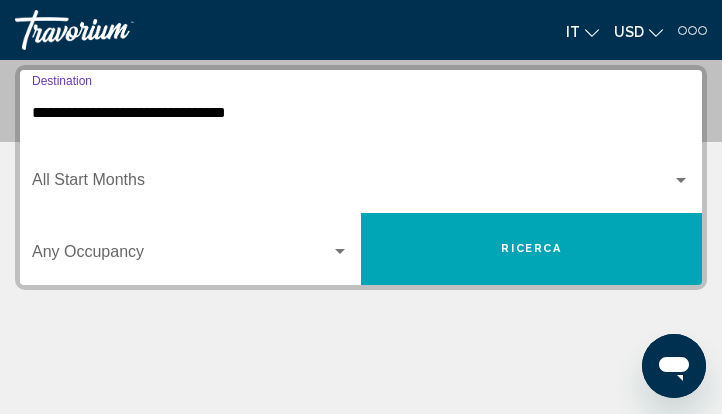 click at bounding box center [352, 184] 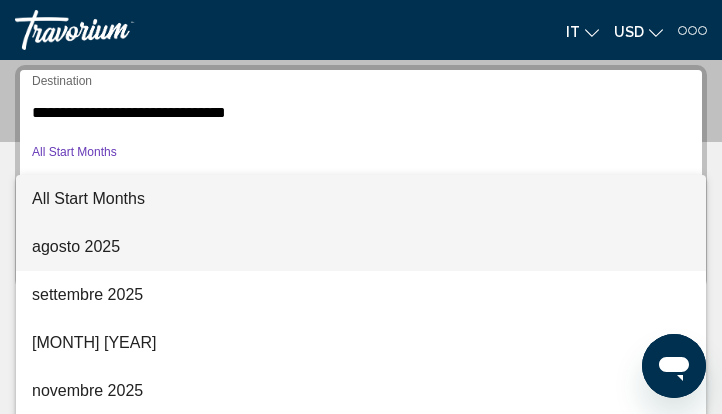 click on "agosto 2025" at bounding box center [361, 247] 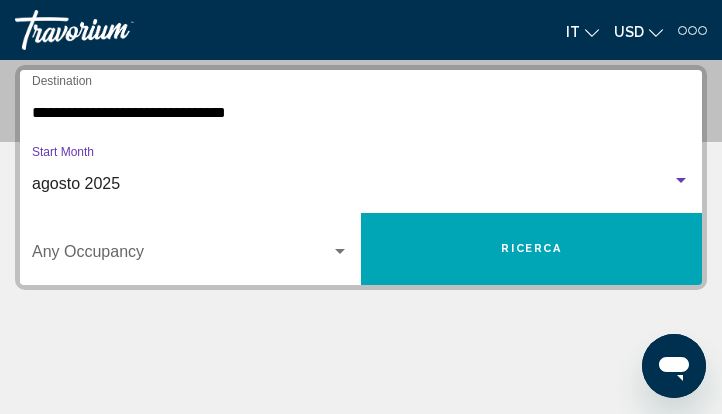 click at bounding box center (181, 256) 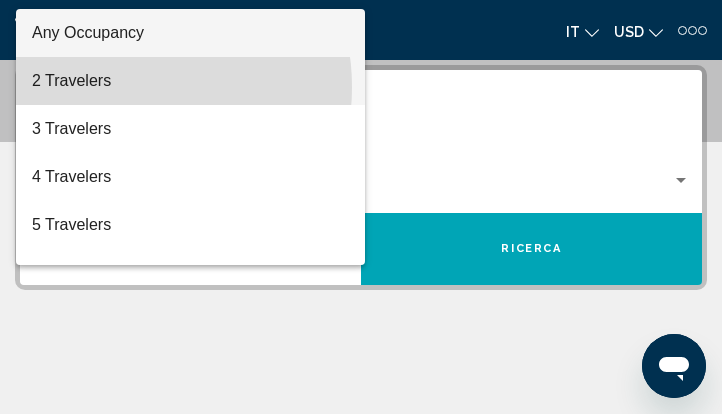 click on "2 Travelers" at bounding box center (190, 81) 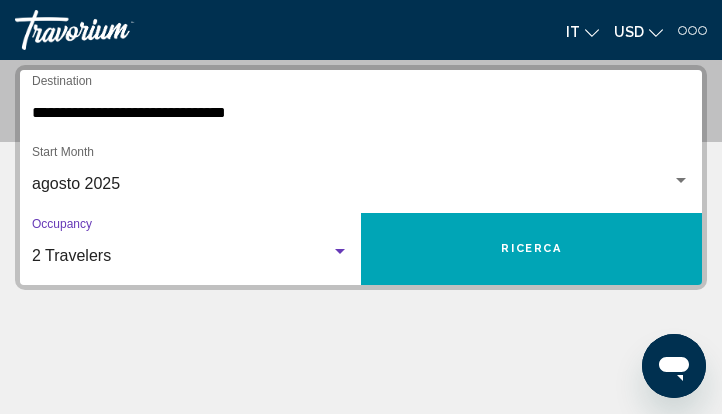click on "Ricerca" at bounding box center [531, 249] 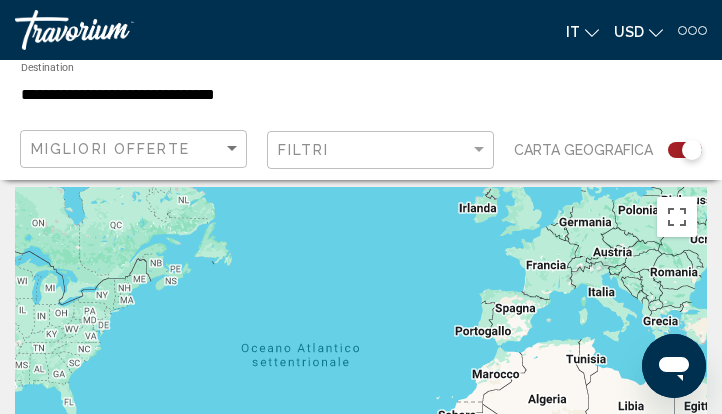 scroll, scrollTop: 0, scrollLeft: 0, axis: both 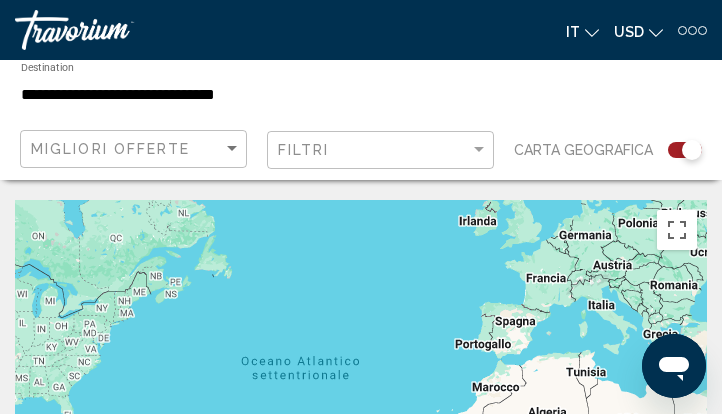 click on "**********" at bounding box center [244, 95] 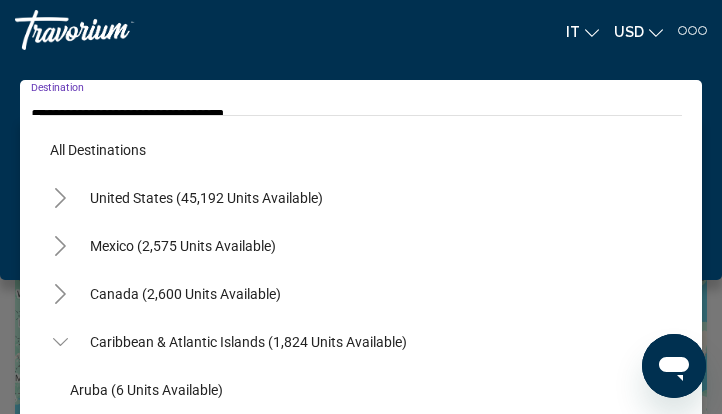 scroll, scrollTop: 359, scrollLeft: 0, axis: vertical 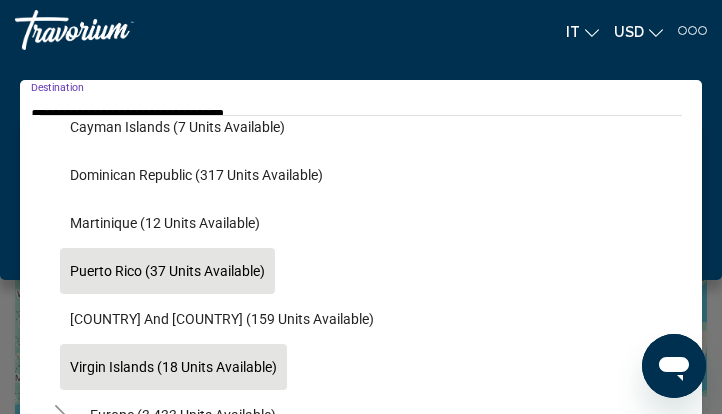 click on "Virgin Islands (18 units available)" 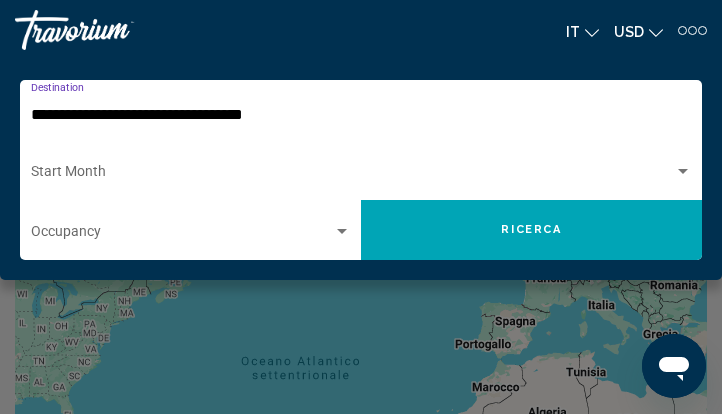 click on "Ricerca" 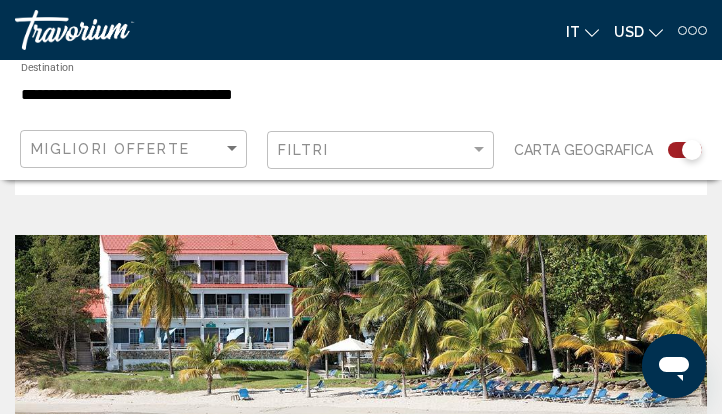 scroll, scrollTop: 2124, scrollLeft: 0, axis: vertical 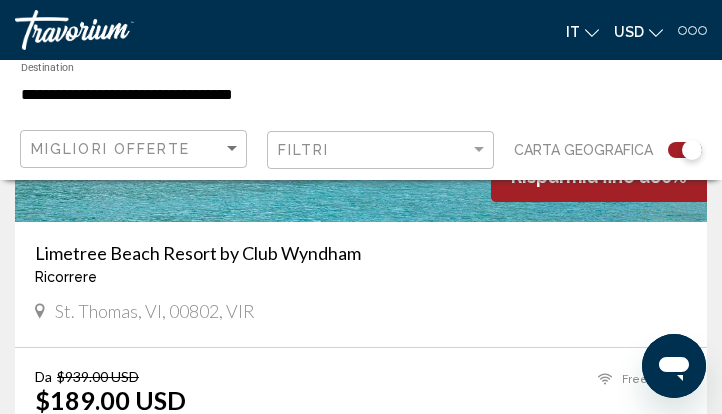 click on "Limetree Beach Resort by Club Wyndham" at bounding box center [361, 253] 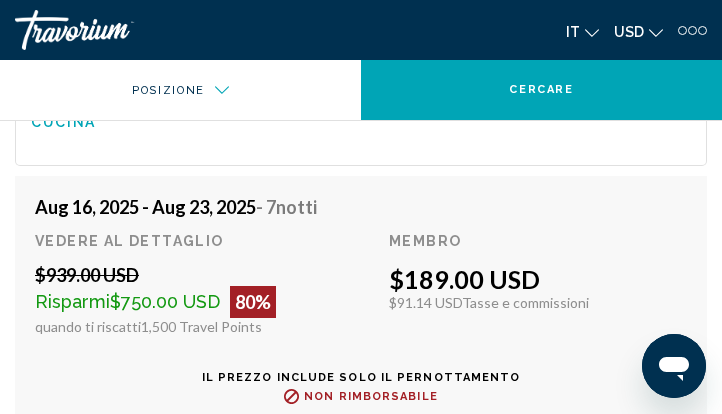 scroll, scrollTop: 3730, scrollLeft: 0, axis: vertical 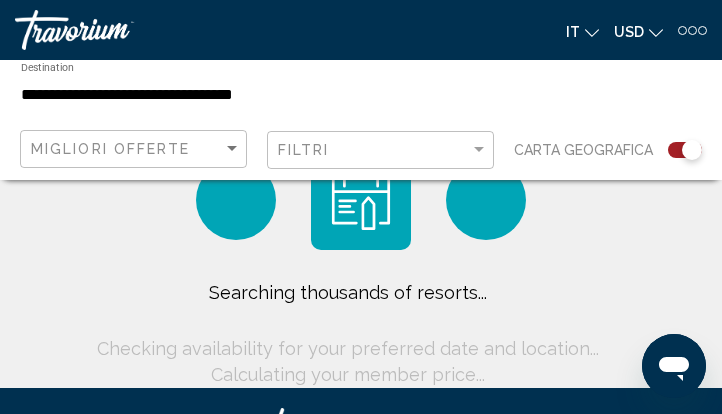 click on "**********" at bounding box center [244, 95] 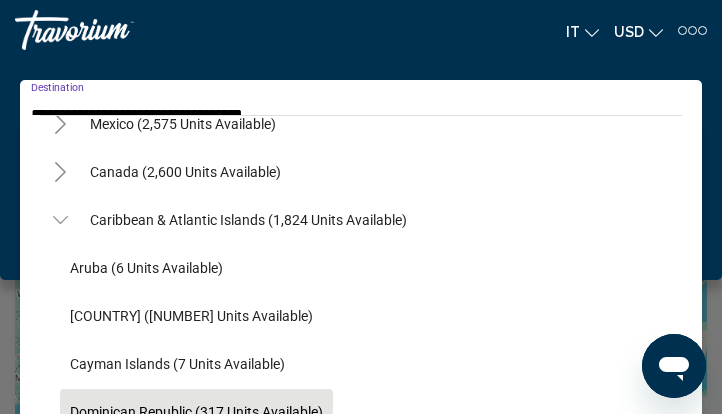 scroll, scrollTop: 0, scrollLeft: 0, axis: both 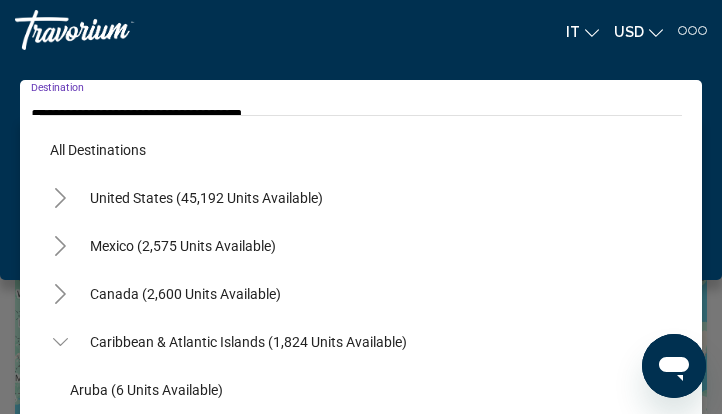 click 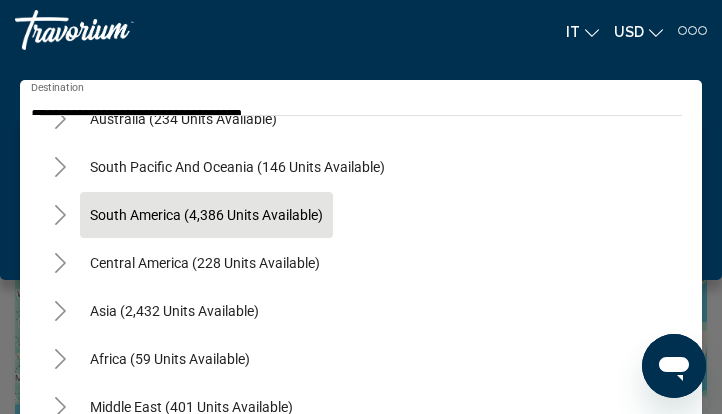 scroll, scrollTop: 1188, scrollLeft: 0, axis: vertical 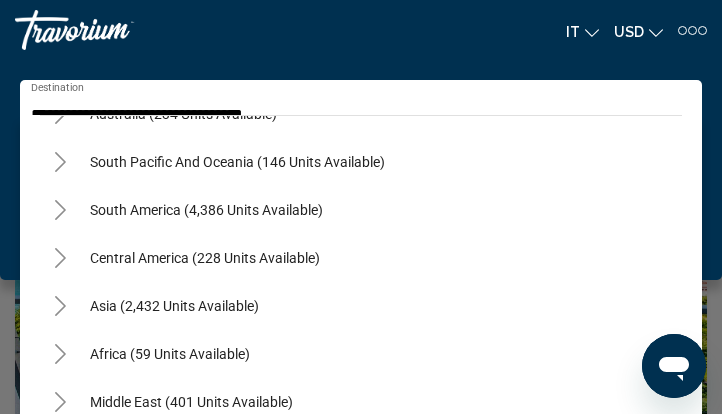 click 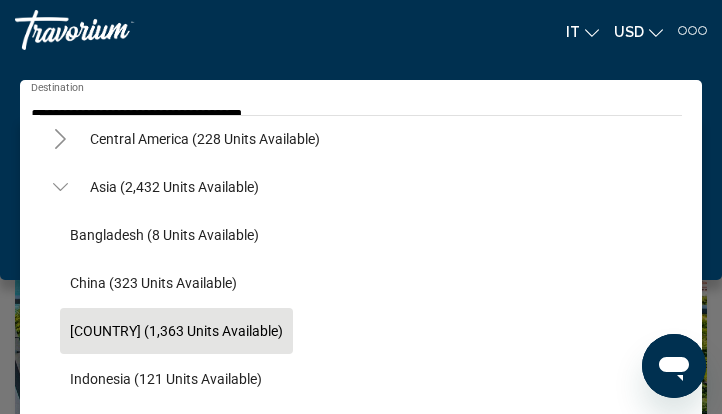 scroll, scrollTop: 1355, scrollLeft: 0, axis: vertical 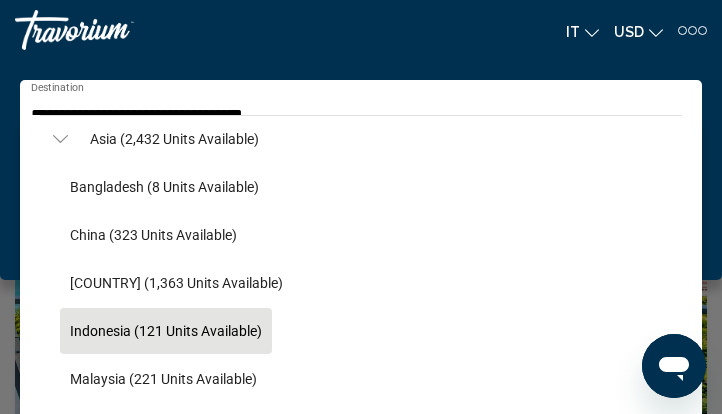 click on "Indonesia (121 units available)" 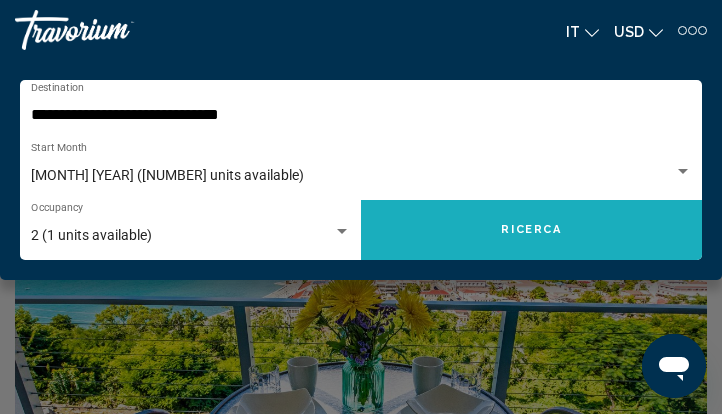 click on "Ricerca" 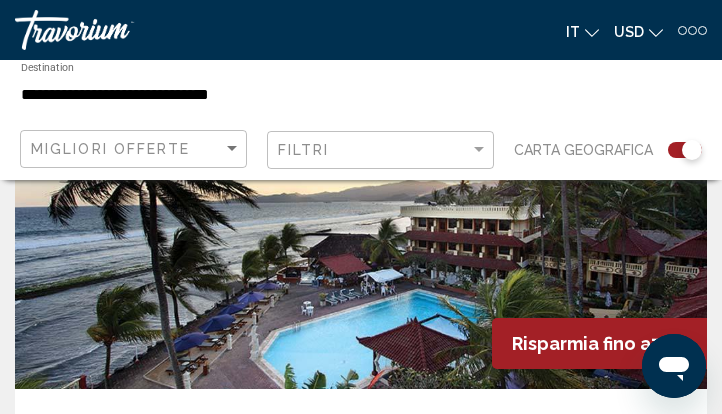 scroll, scrollTop: 1333, scrollLeft: 0, axis: vertical 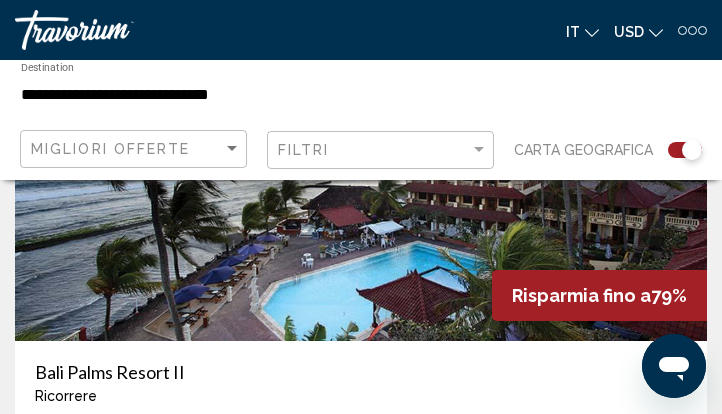 click on "Bali Palms Resort II Ricorrere - This is an adult-only resort Manggis Amlapura, Bali, 80581, [COUNTRY_CODE]" at bounding box center [361, 403] 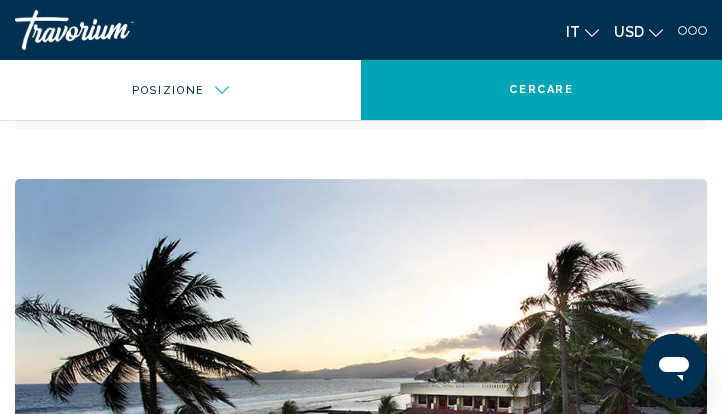 scroll, scrollTop: 4897, scrollLeft: 0, axis: vertical 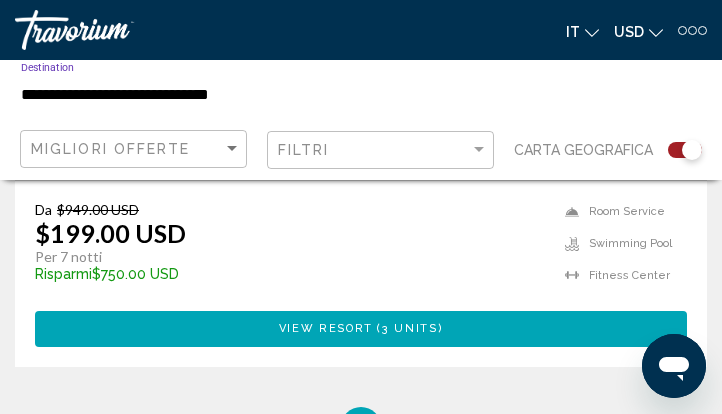 click on "**********" at bounding box center (244, 95) 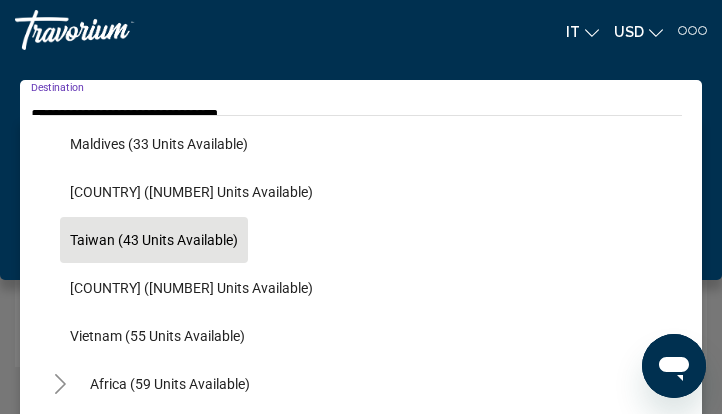 scroll, scrollTop: 804, scrollLeft: 0, axis: vertical 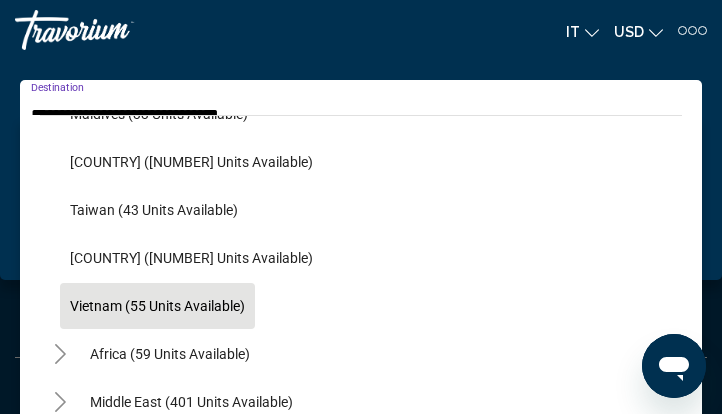 click on "Vietnam (55 units available)" 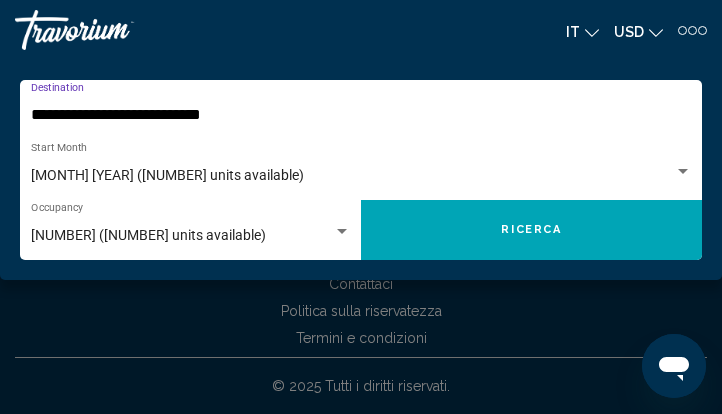 click on "Ricerca" 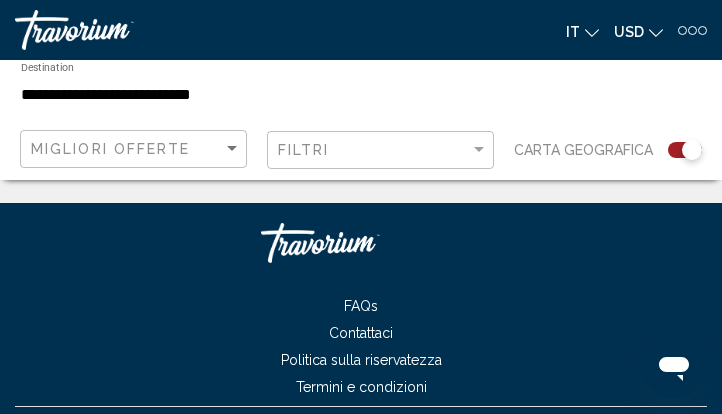 scroll, scrollTop: 1952, scrollLeft: 0, axis: vertical 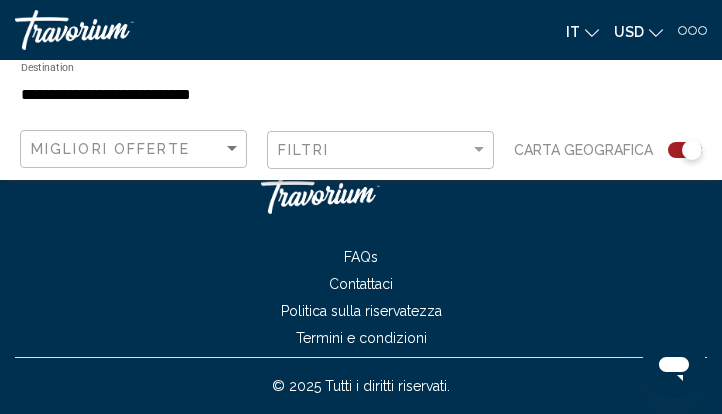 click on "**********" at bounding box center (244, 95) 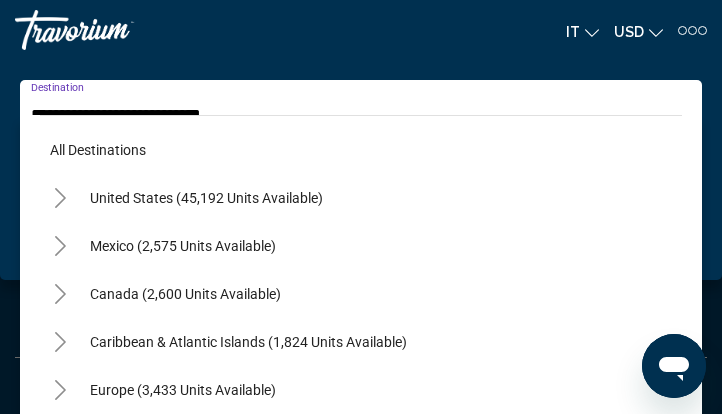 scroll, scrollTop: 804, scrollLeft: 0, axis: vertical 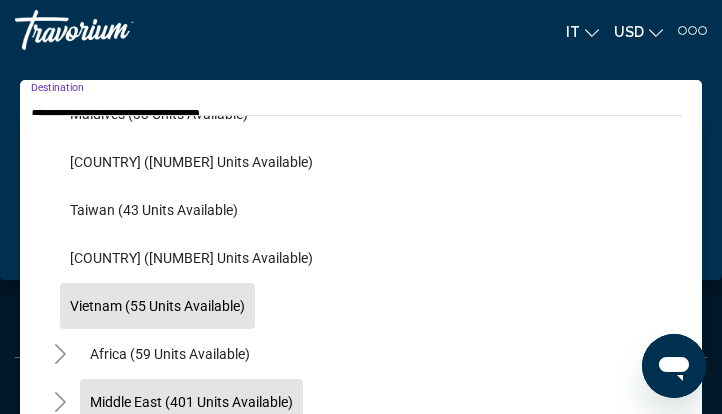 click on "Middle East (401 units available)" 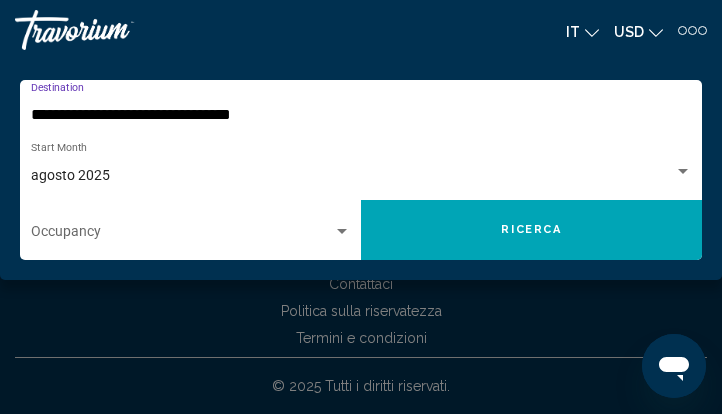 click on "**********" at bounding box center (351, 115) 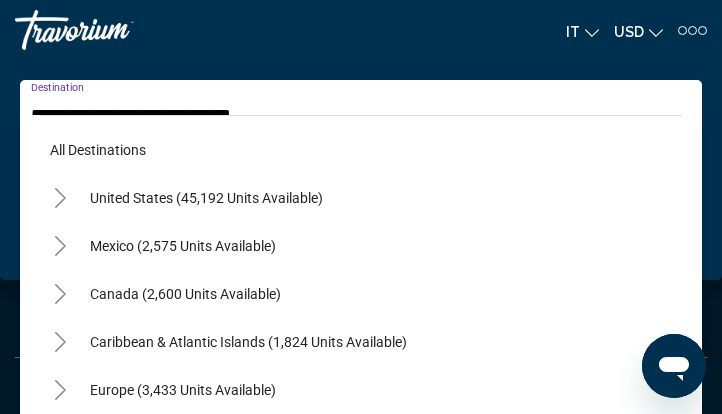 scroll, scrollTop: 935, scrollLeft: 0, axis: vertical 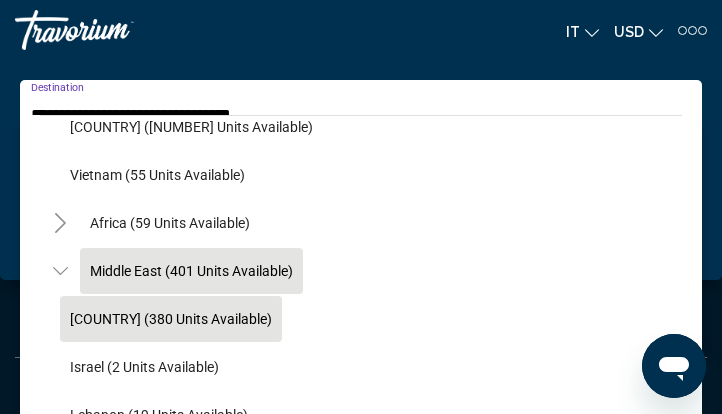 click on "[COUNTRY] (380 units available)" 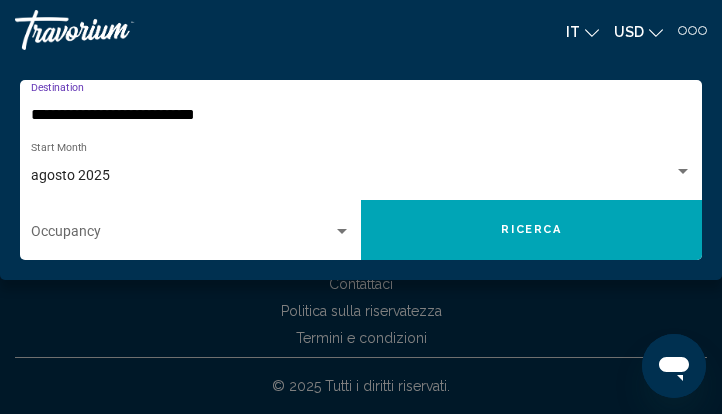 click on "Ricerca" 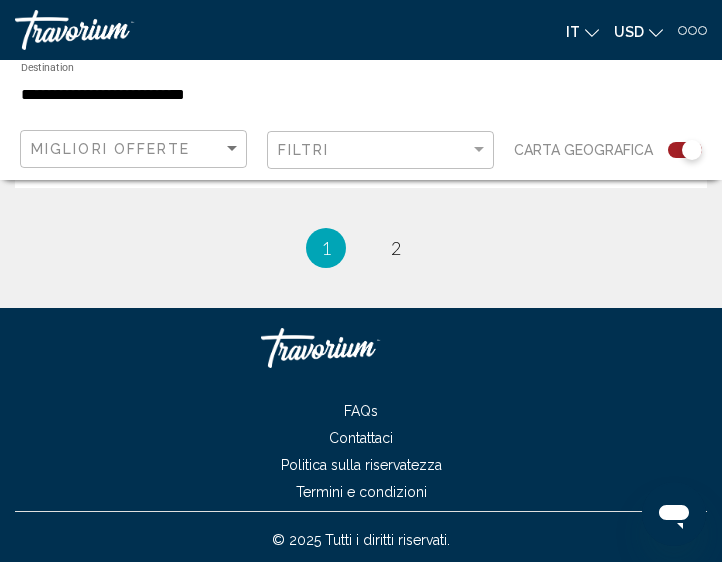 scroll, scrollTop: 8526, scrollLeft: 0, axis: vertical 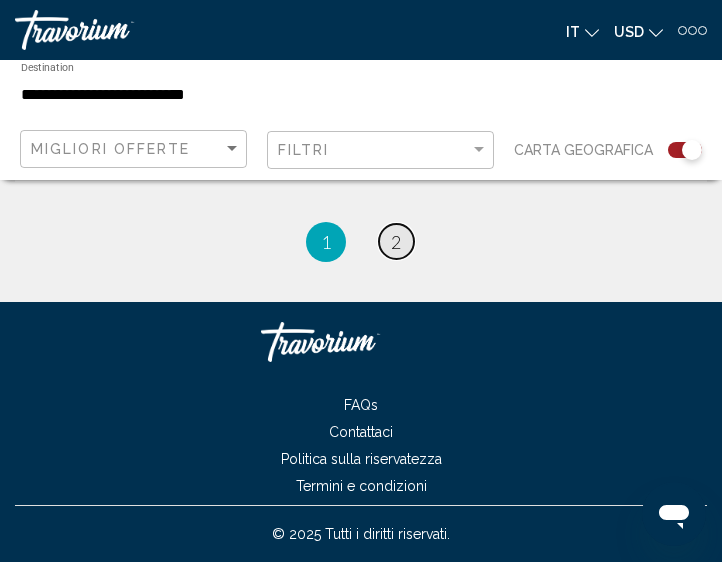 click on "2" at bounding box center (396, 242) 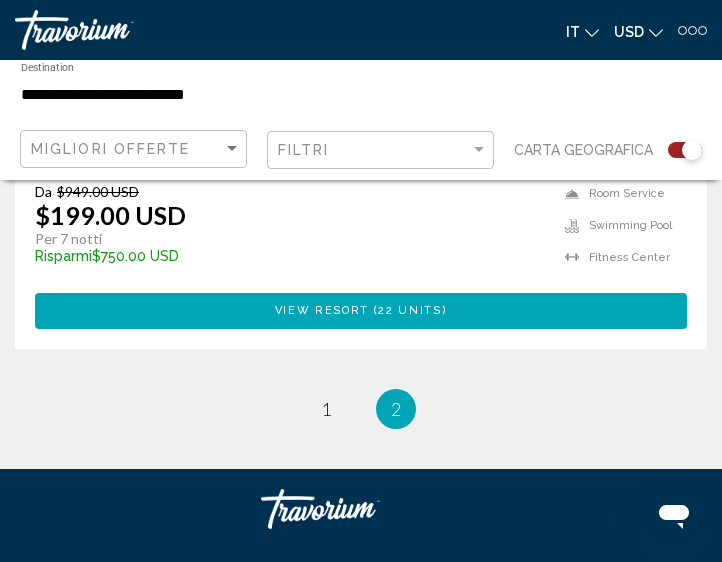 scroll, scrollTop: 1804, scrollLeft: 0, axis: vertical 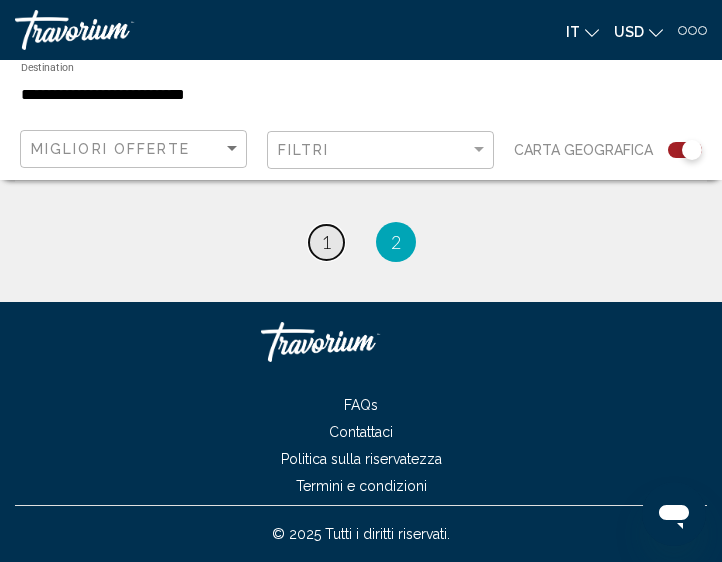 click on "1" at bounding box center [326, 242] 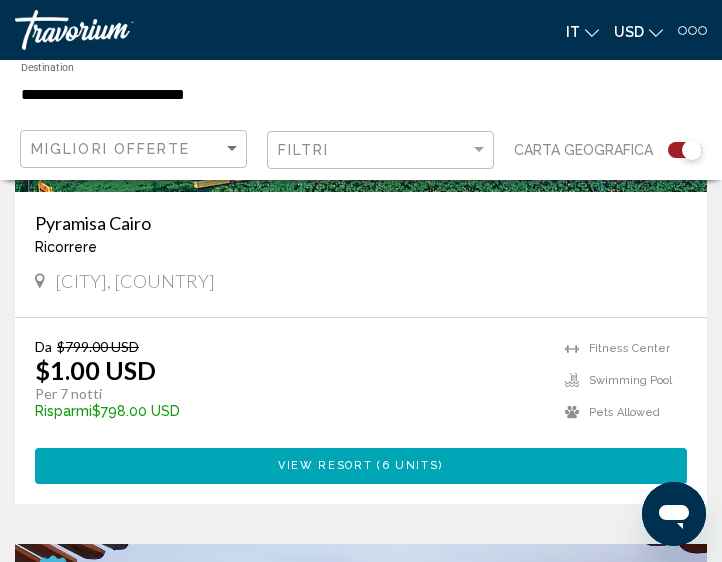 scroll, scrollTop: 6000, scrollLeft: 0, axis: vertical 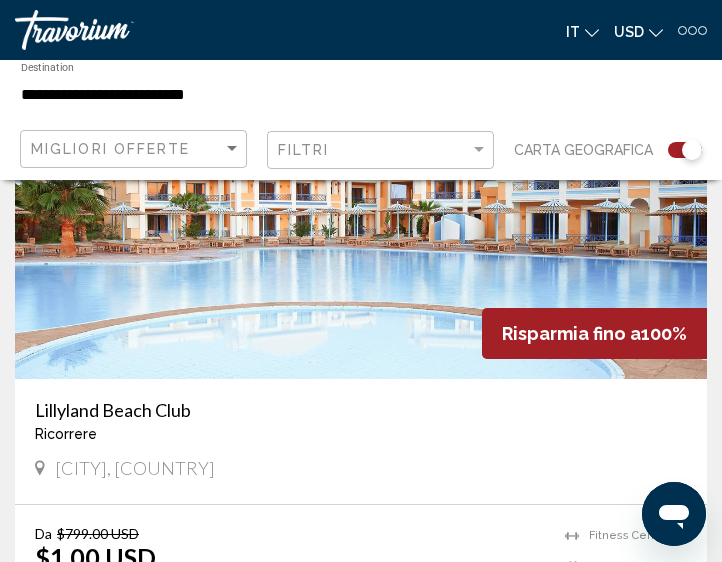 click on "**********" at bounding box center [244, 95] 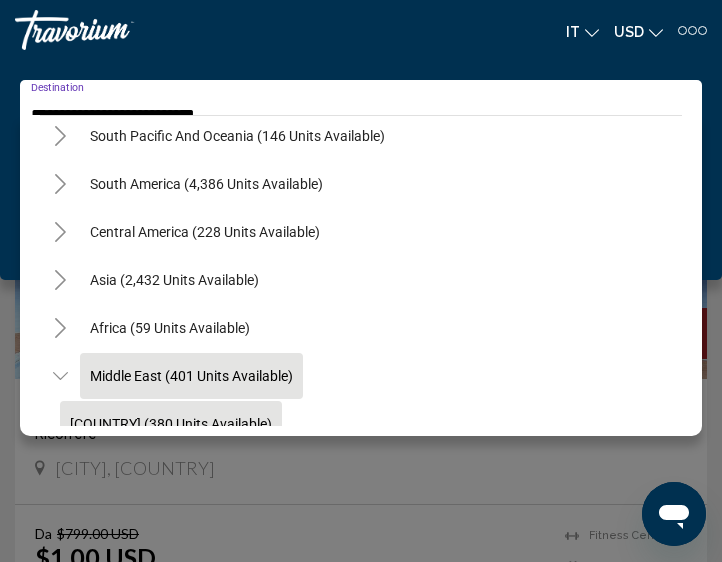 scroll, scrollTop: 301, scrollLeft: 0, axis: vertical 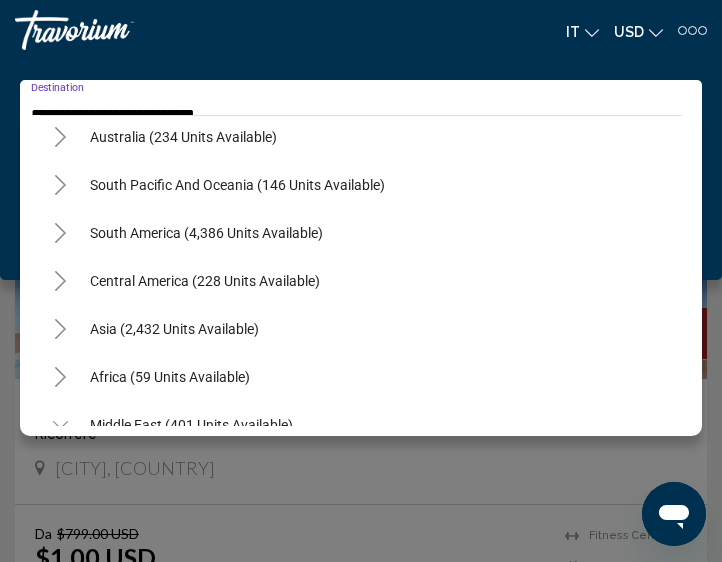 click 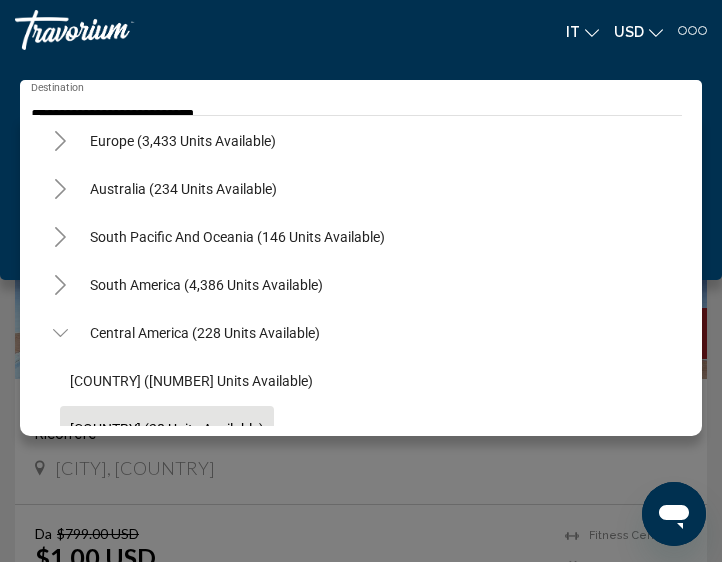scroll, scrollTop: 135, scrollLeft: 0, axis: vertical 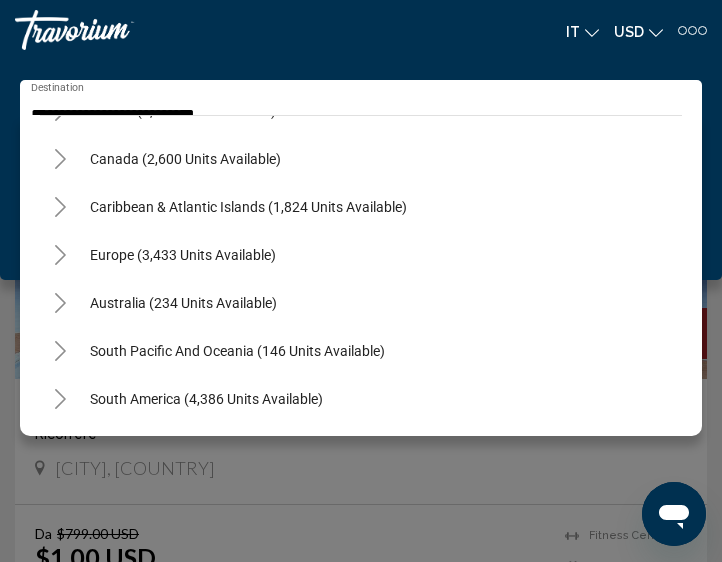 click 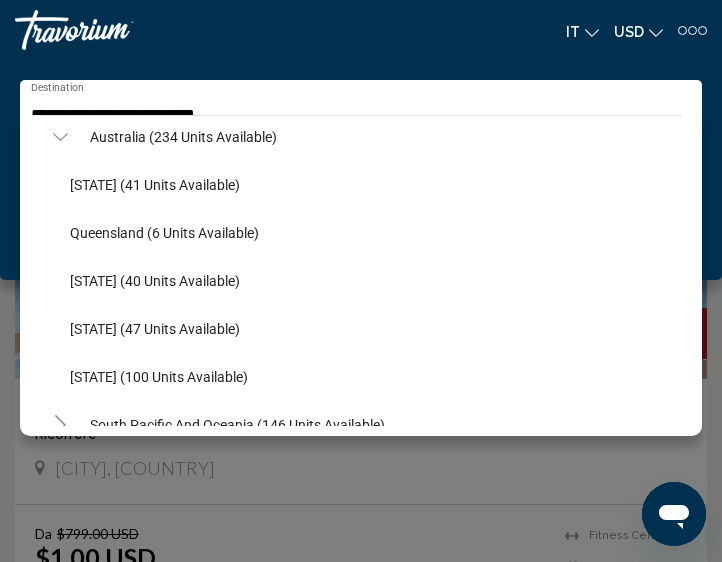 scroll, scrollTop: 468, scrollLeft: 0, axis: vertical 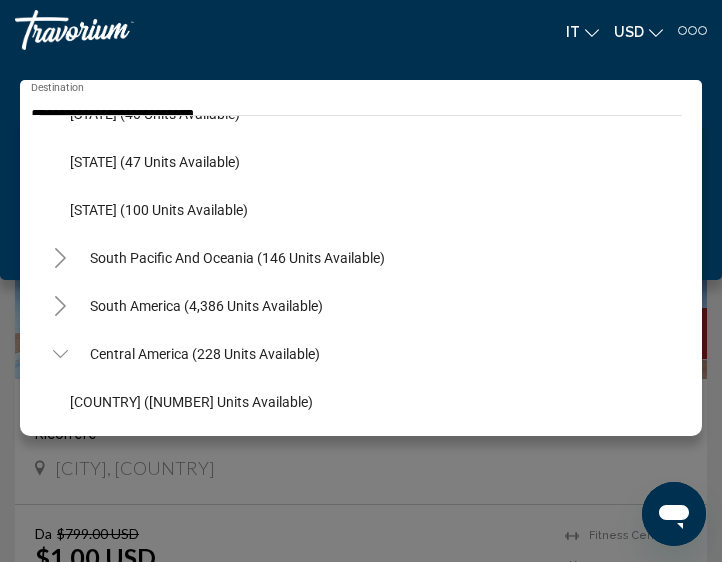 click 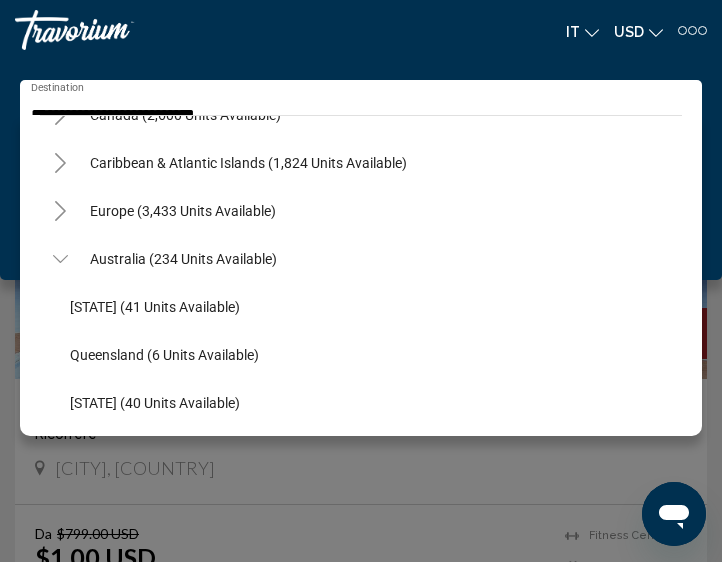 scroll, scrollTop: 135, scrollLeft: 0, axis: vertical 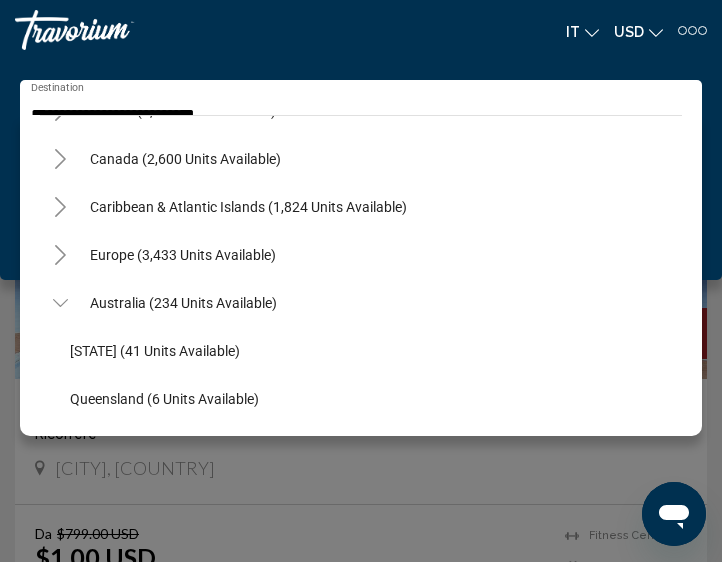click 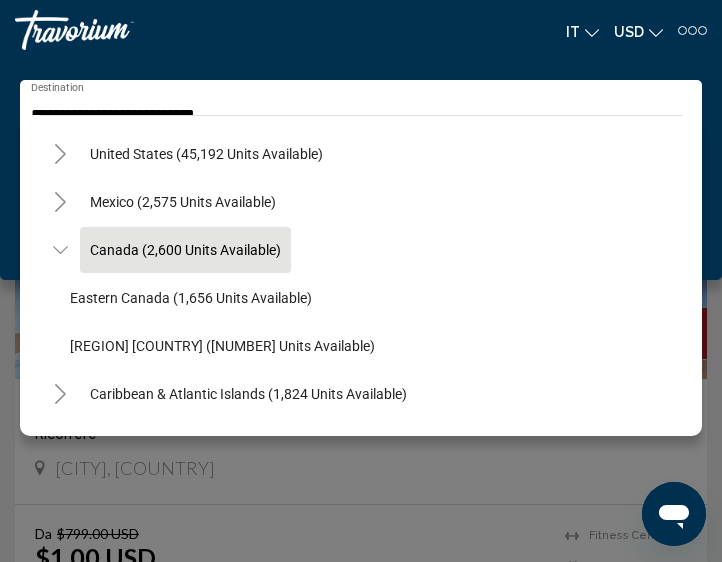 scroll, scrollTop: 0, scrollLeft: 0, axis: both 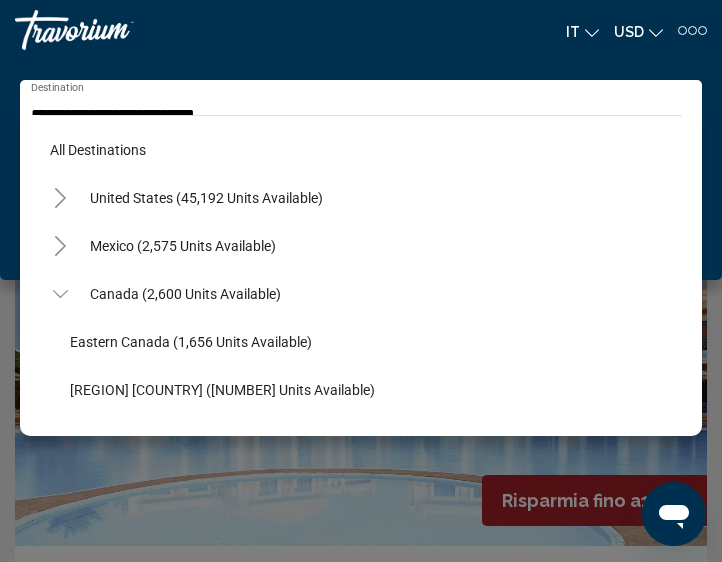 click 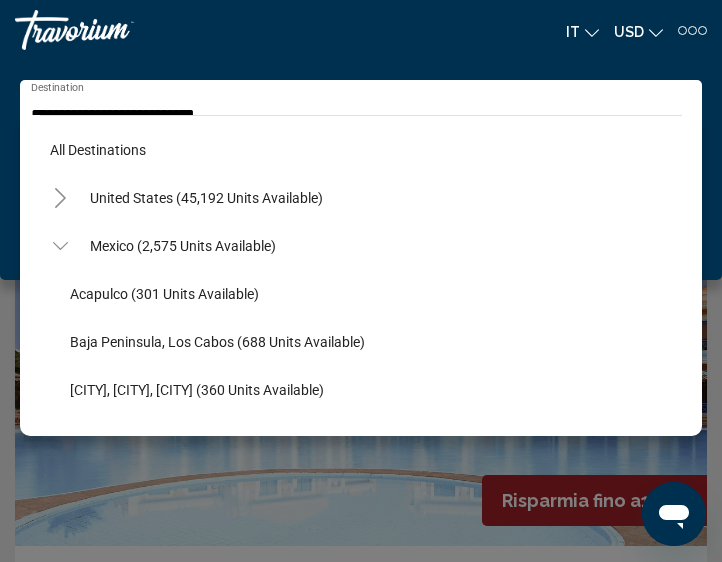 click 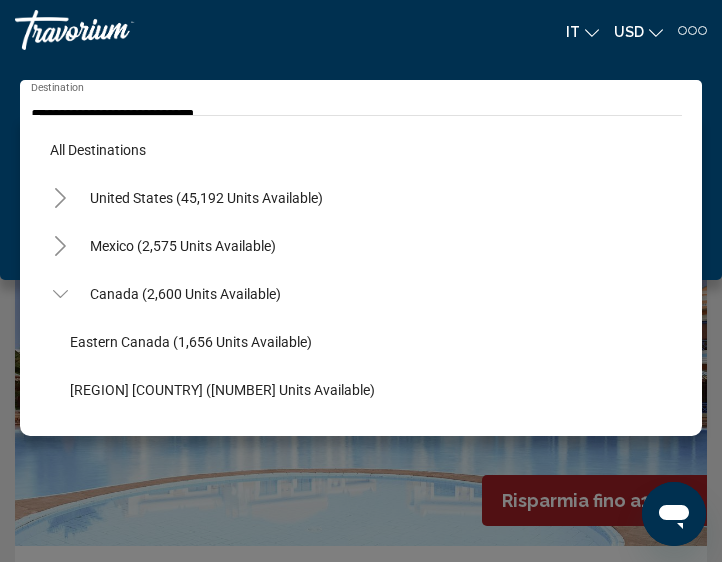 click 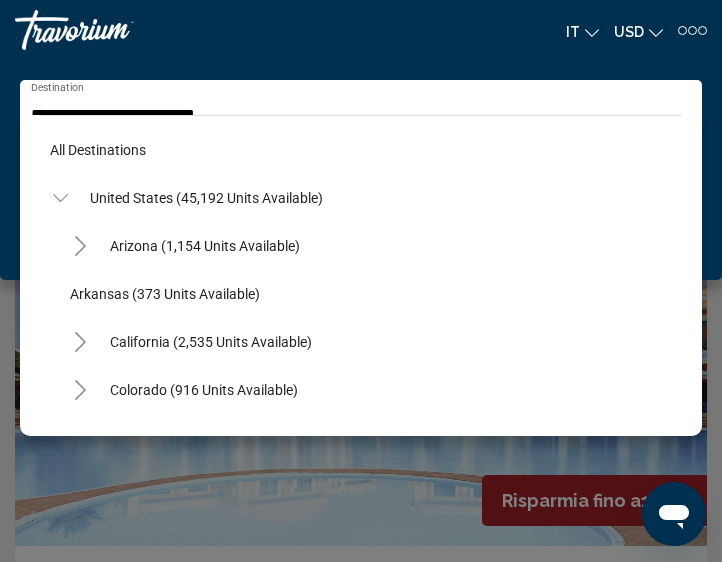 click 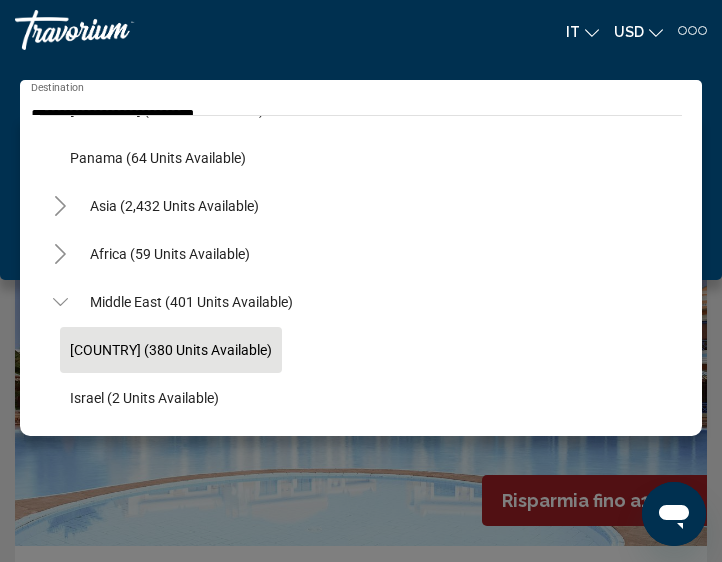scroll, scrollTop: 1044, scrollLeft: 0, axis: vertical 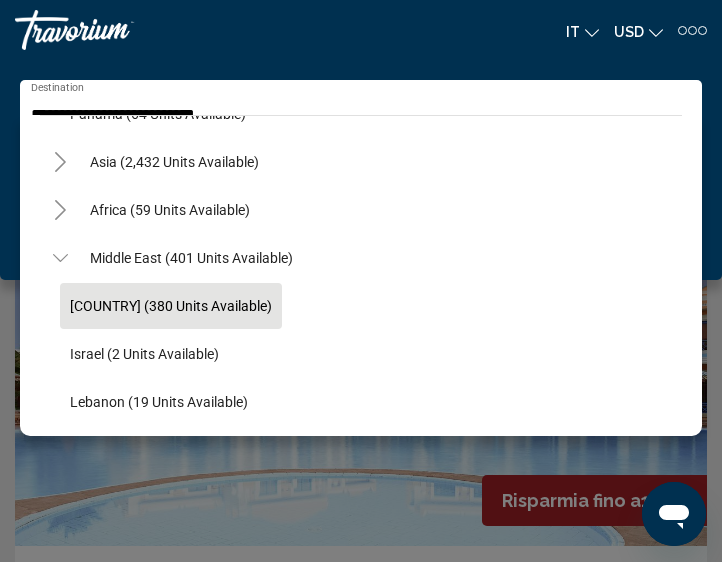 click 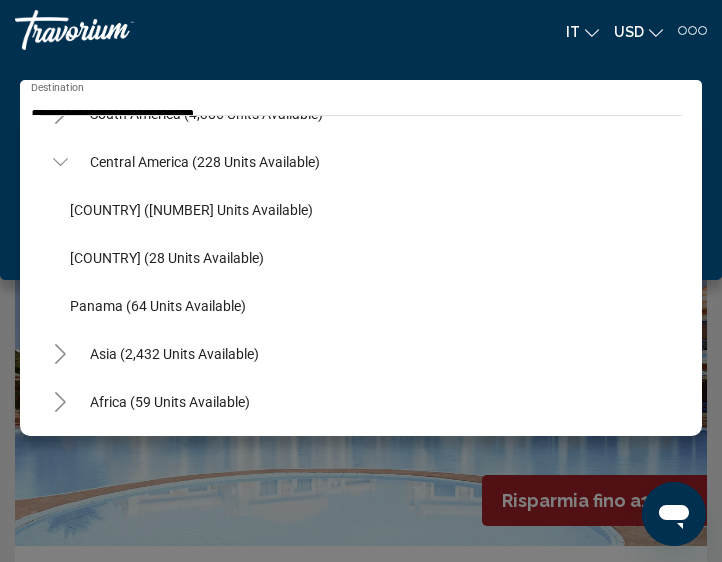 scroll, scrollTop: 900, scrollLeft: 0, axis: vertical 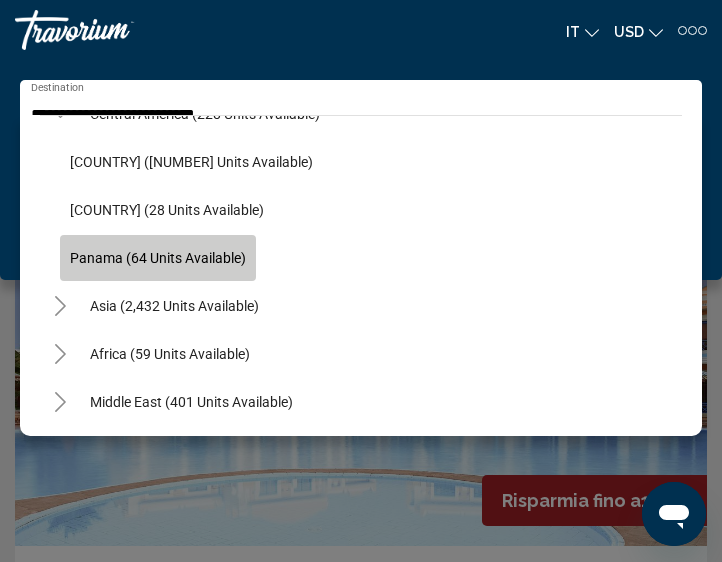 click on "Panama (64 units available)" 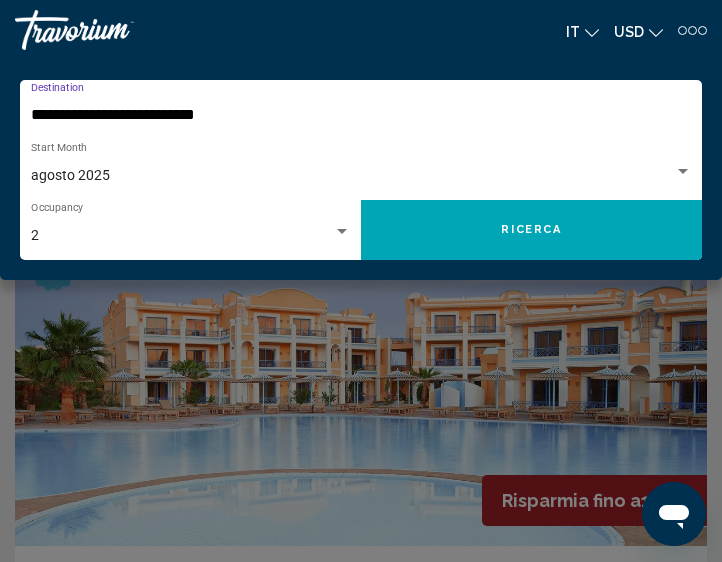 click on "Ricerca" 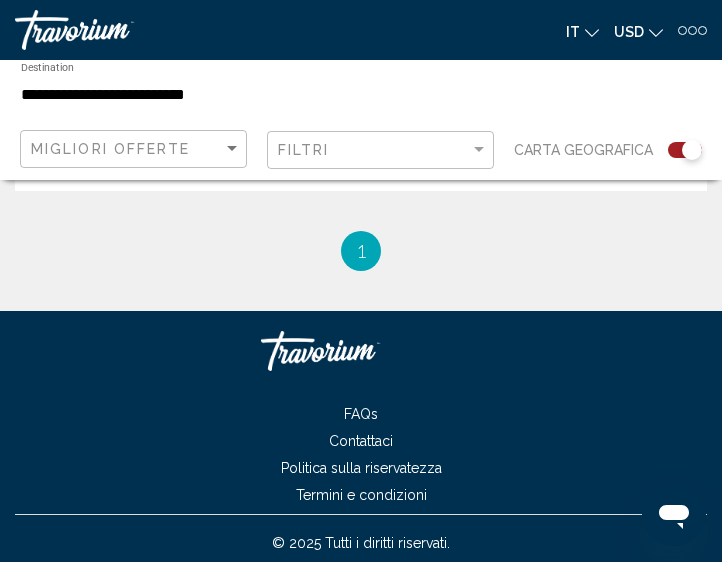 scroll, scrollTop: 1132, scrollLeft: 0, axis: vertical 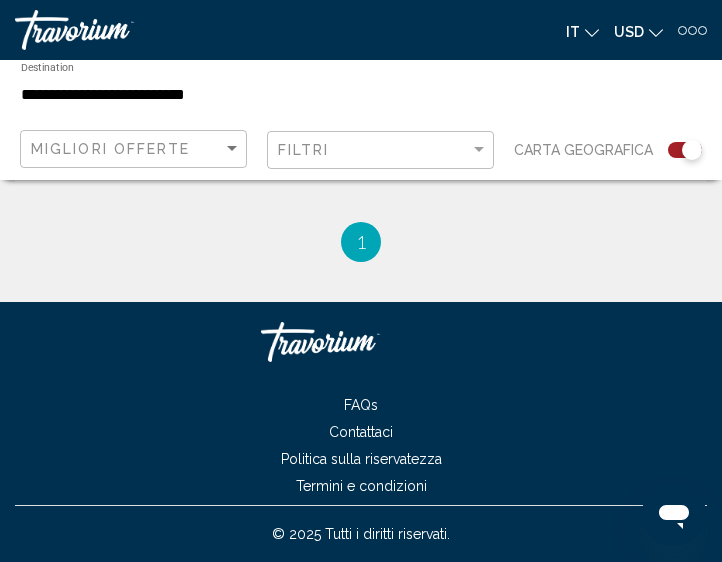 click on "**********" at bounding box center [244, 95] 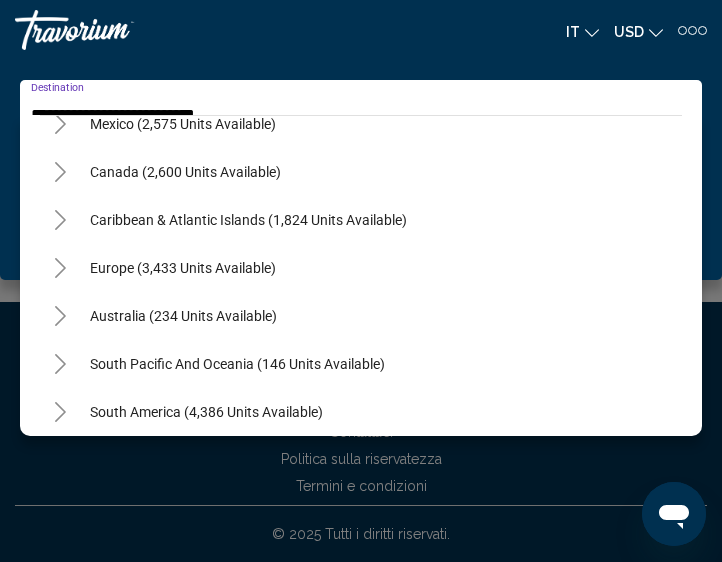 scroll, scrollTop: 0, scrollLeft: 0, axis: both 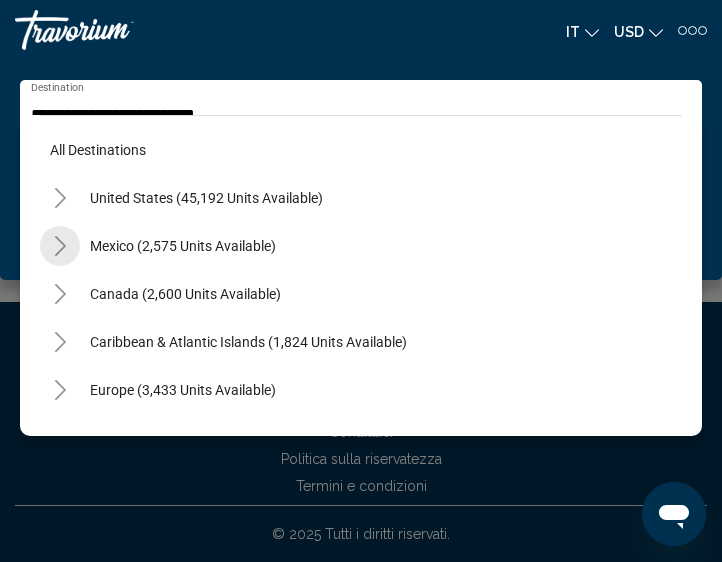 click 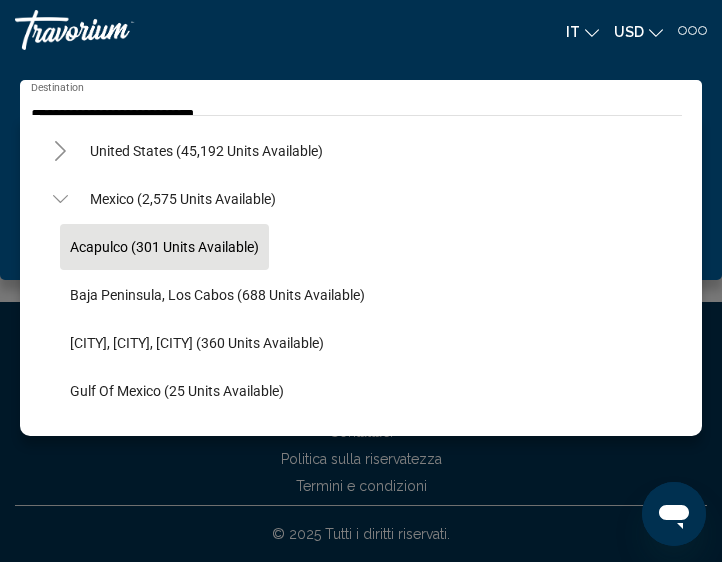 scroll, scrollTop: 0, scrollLeft: 0, axis: both 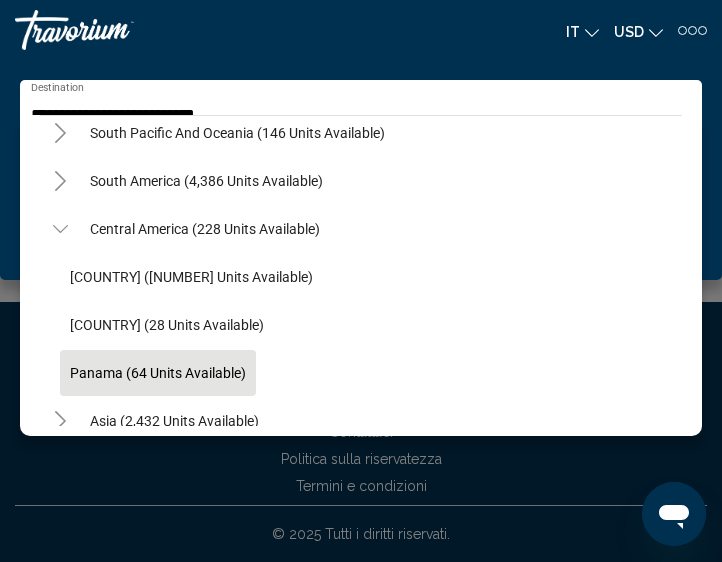 click 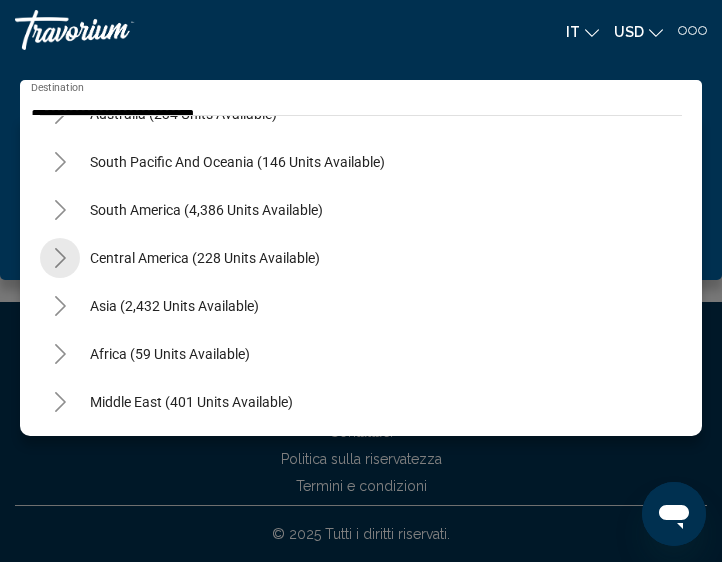 scroll, scrollTop: 804, scrollLeft: 0, axis: vertical 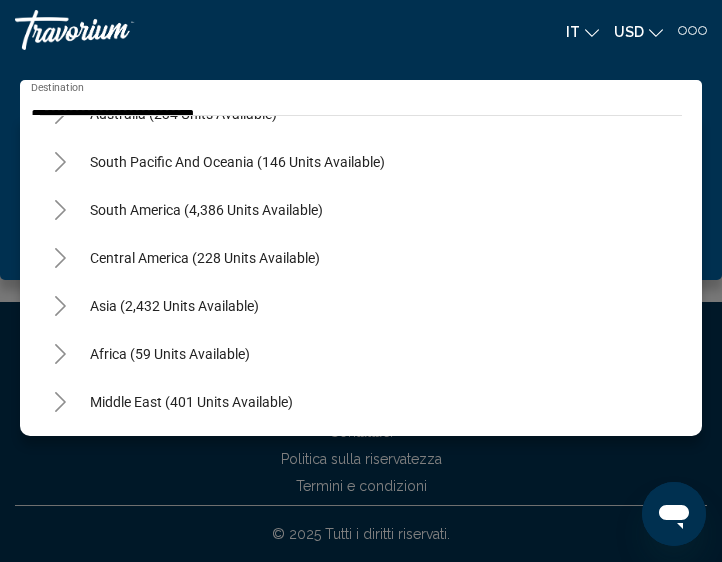 click 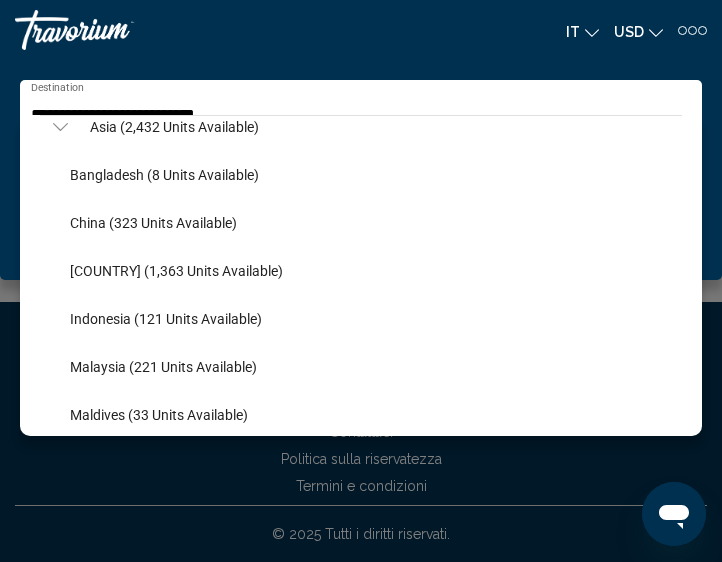 scroll, scrollTop: 784, scrollLeft: 0, axis: vertical 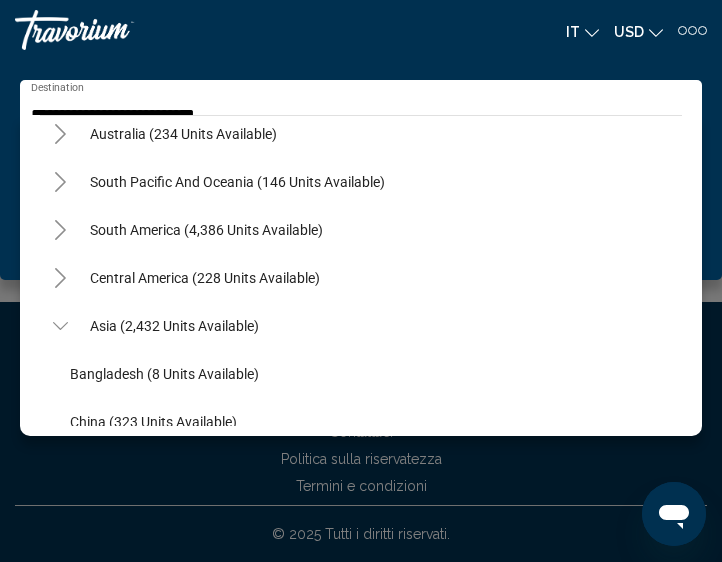 click 